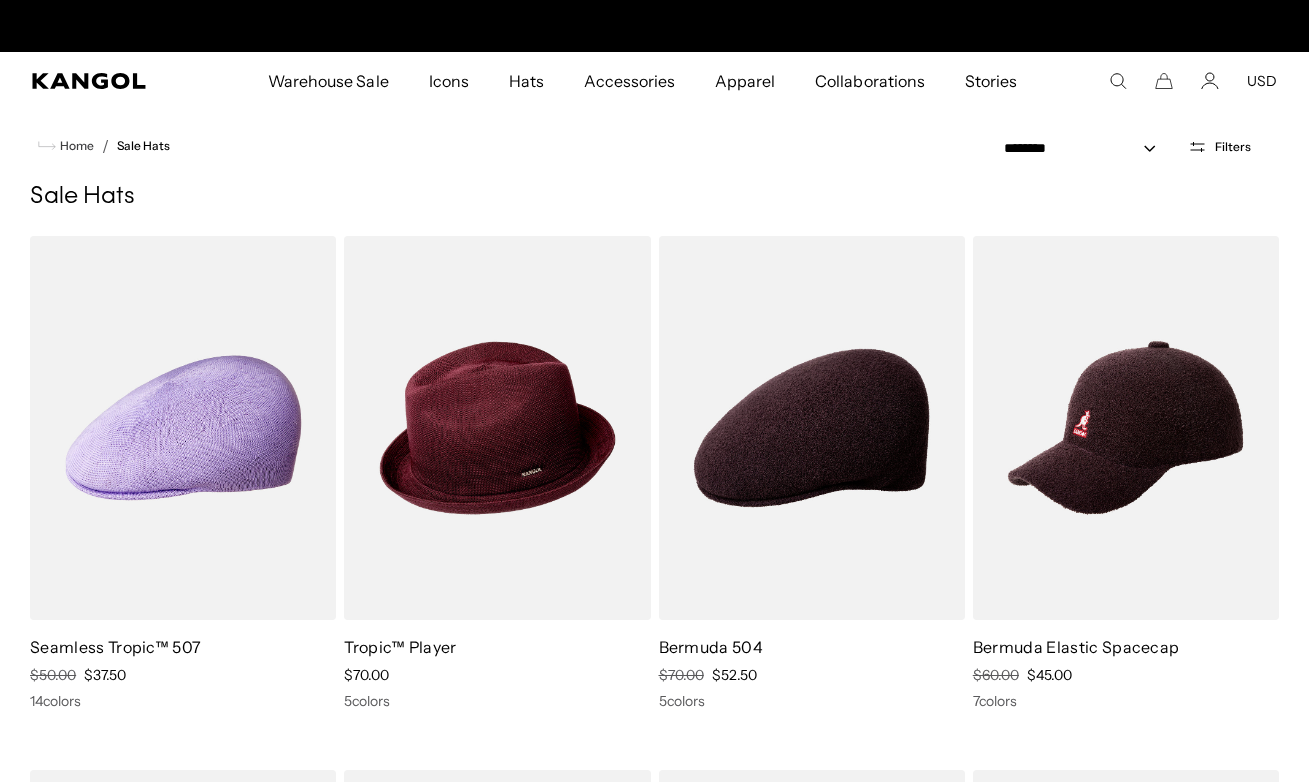 scroll, scrollTop: 1, scrollLeft: 1, axis: both 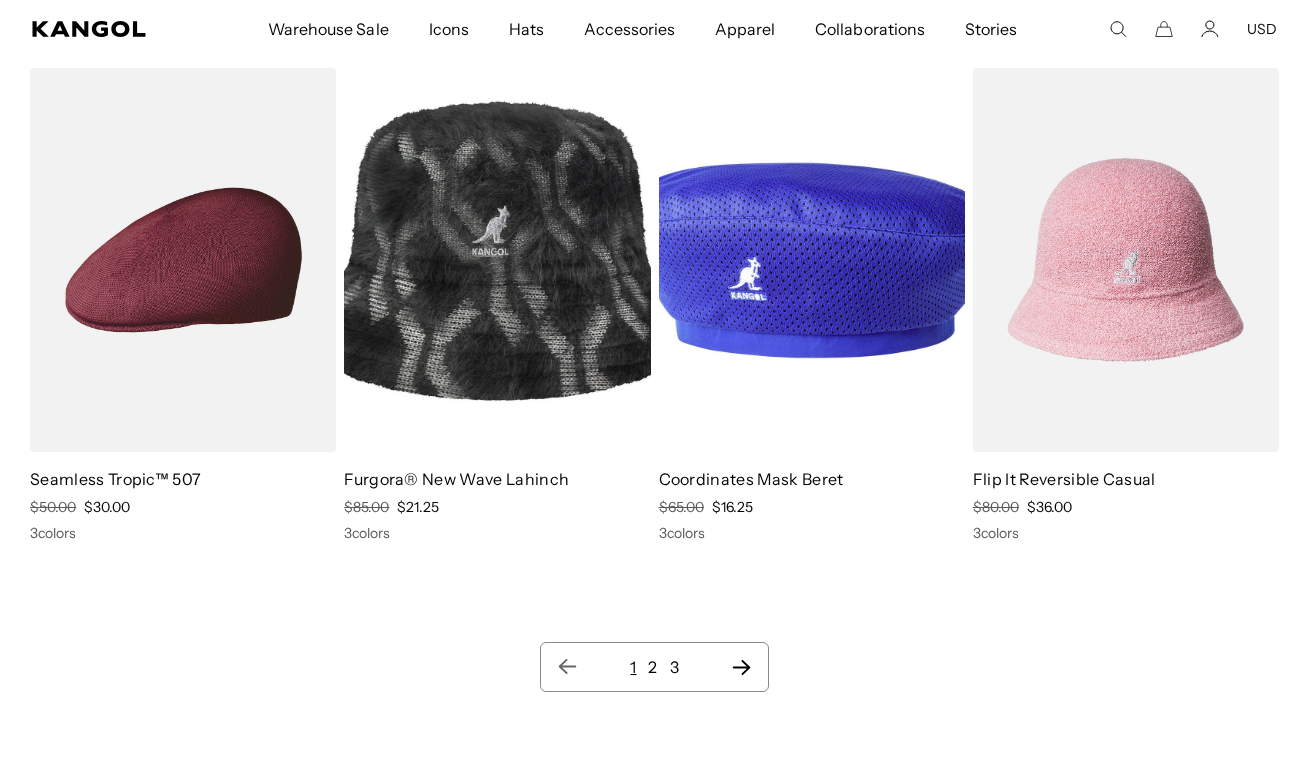click at bounding box center (741, 667) 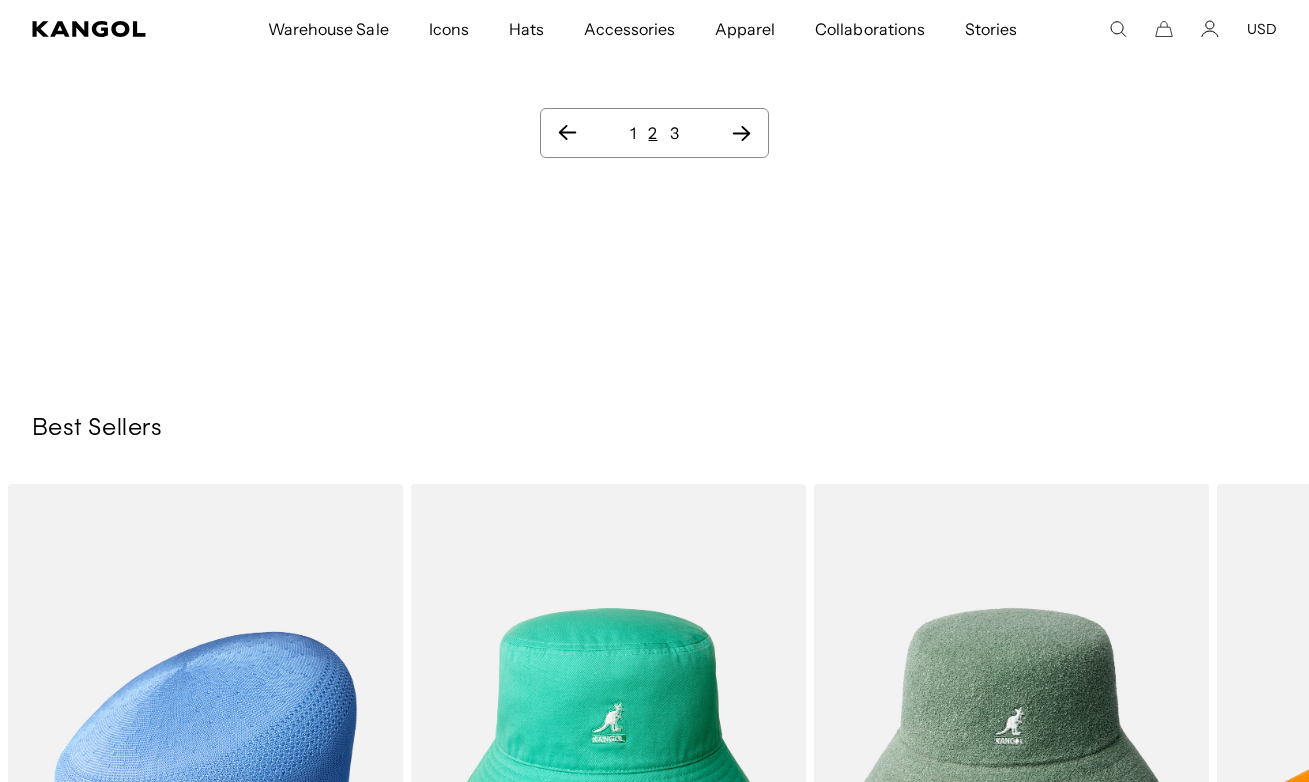 click at bounding box center (741, 133) 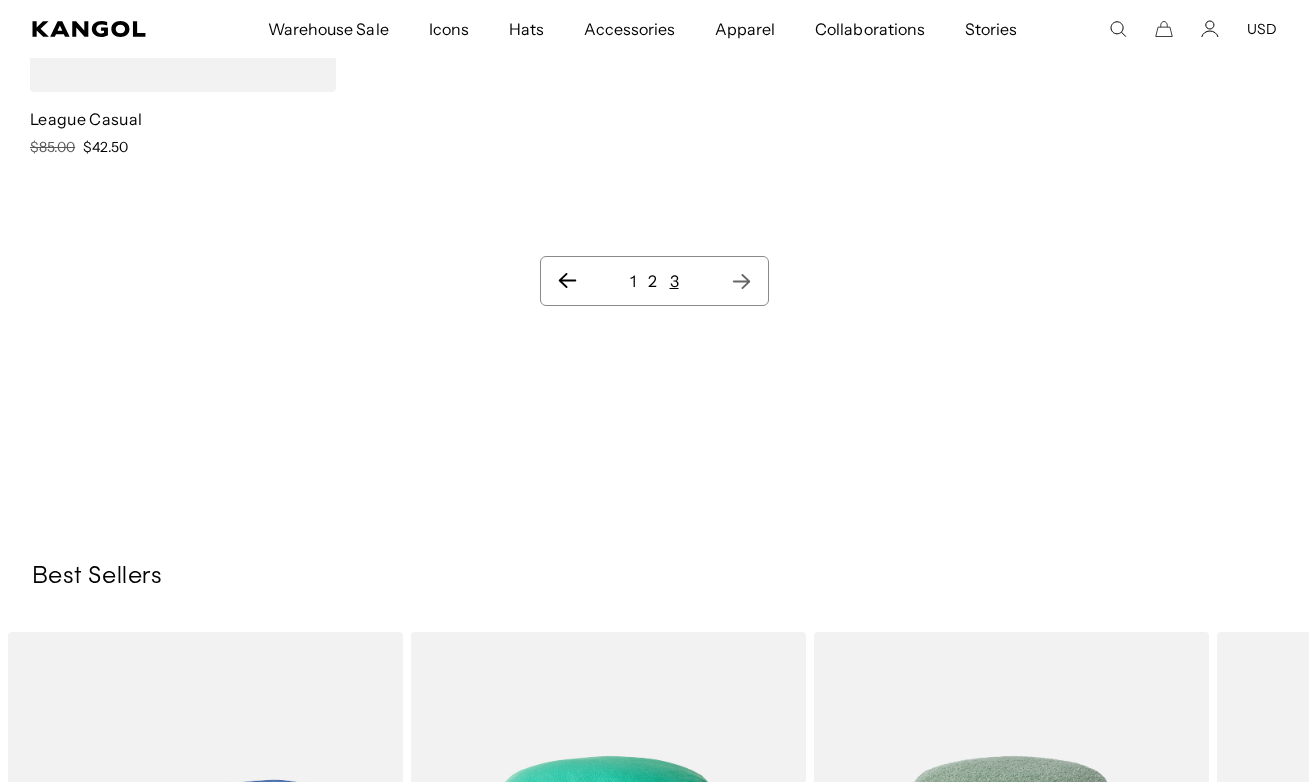 click on "1" at bounding box center (633, 281) 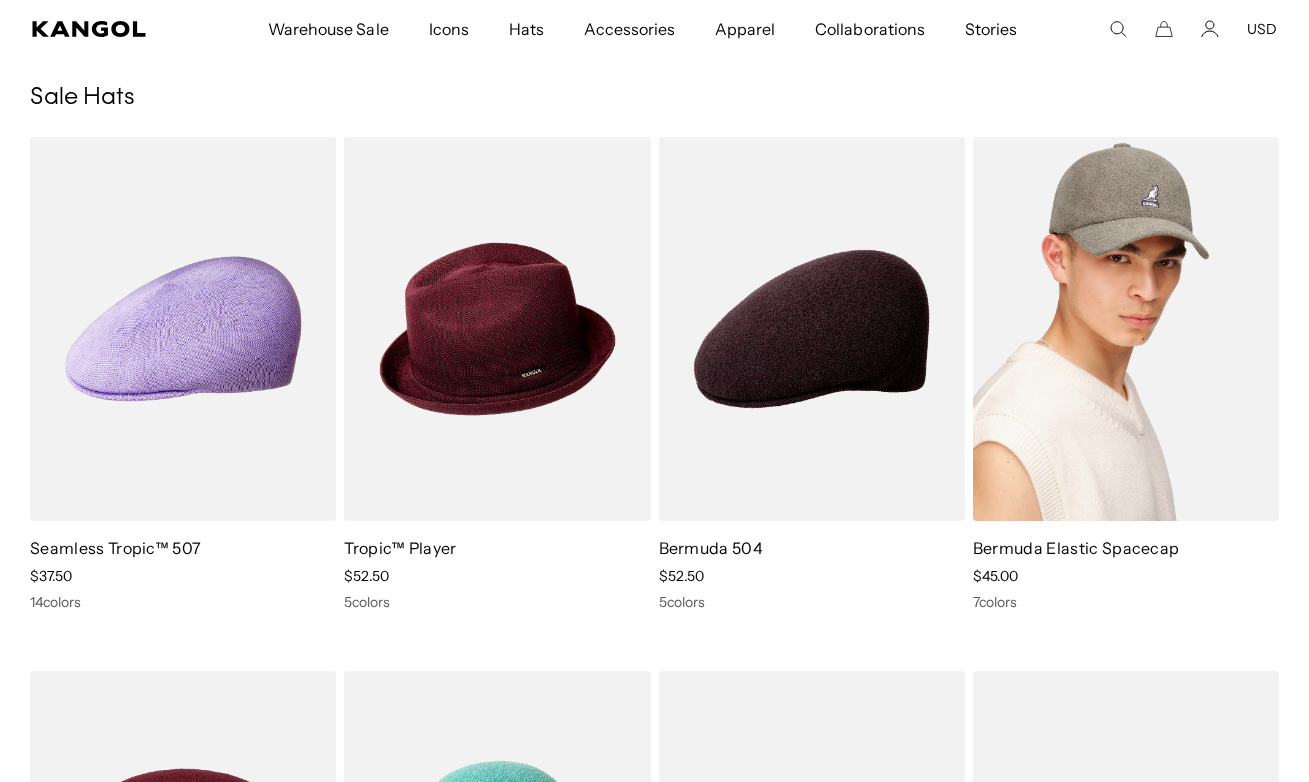 click at bounding box center (1126, 329) 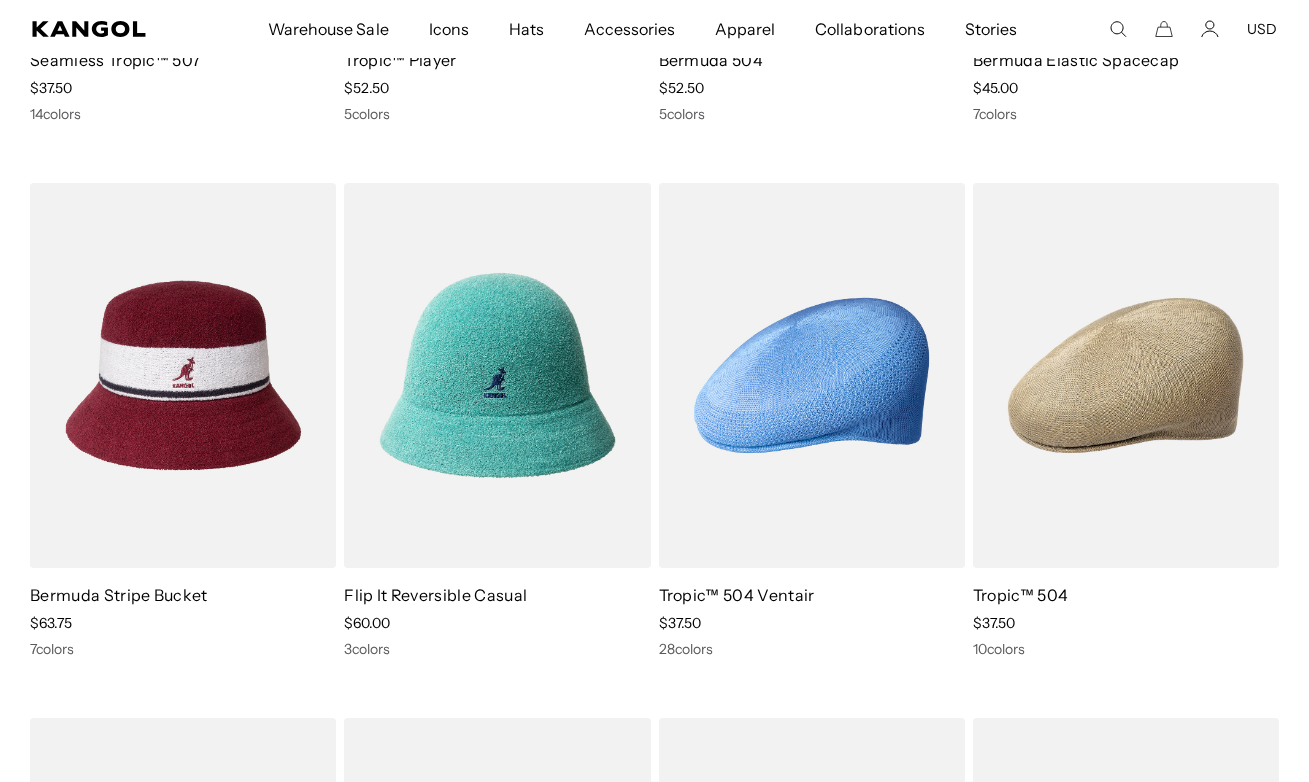 scroll, scrollTop: 693, scrollLeft: 0, axis: vertical 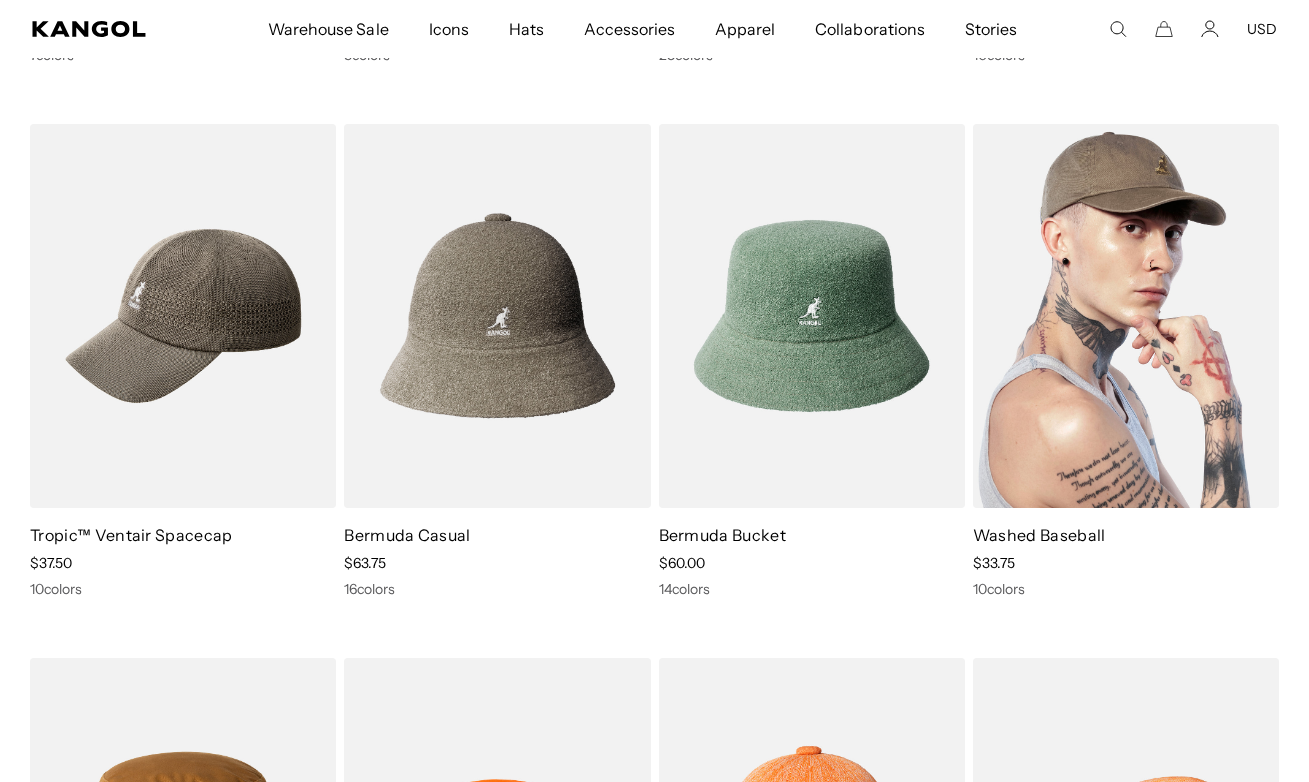 click at bounding box center (1126, 316) 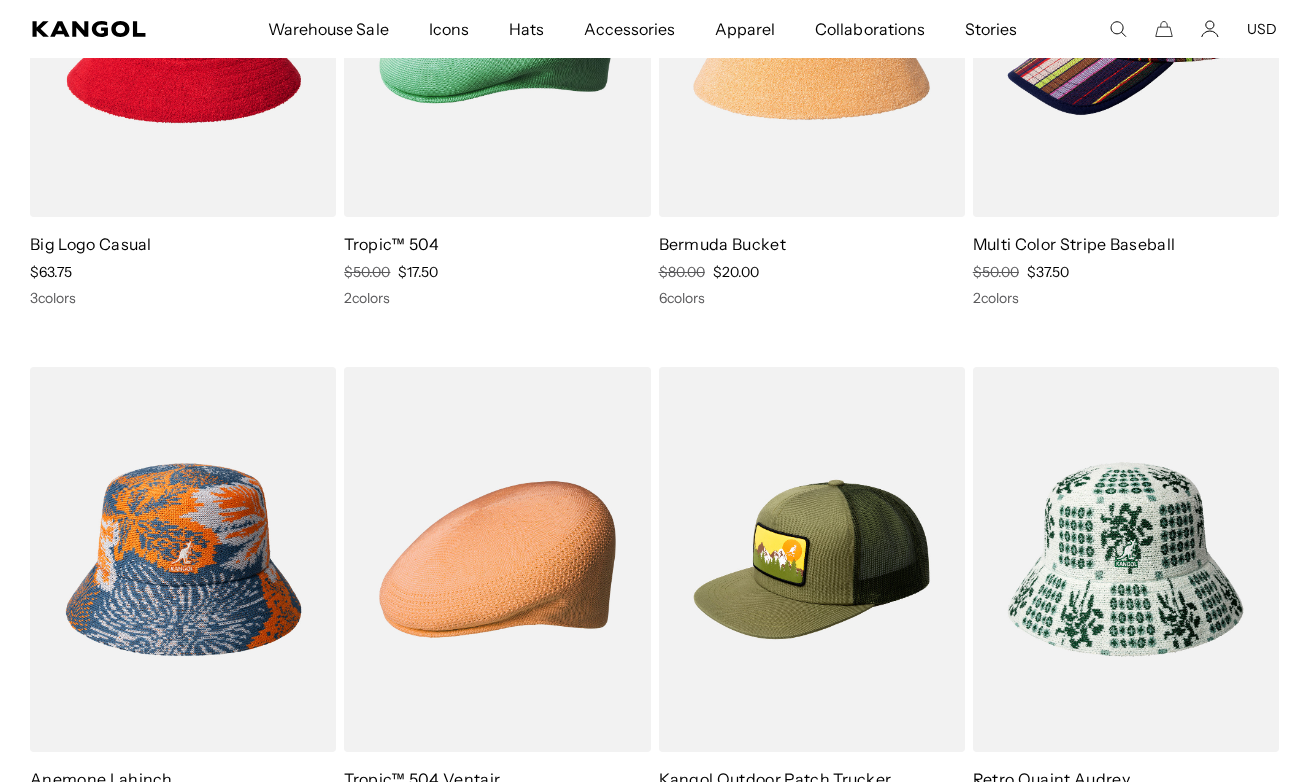 scroll, scrollTop: 2666, scrollLeft: 0, axis: vertical 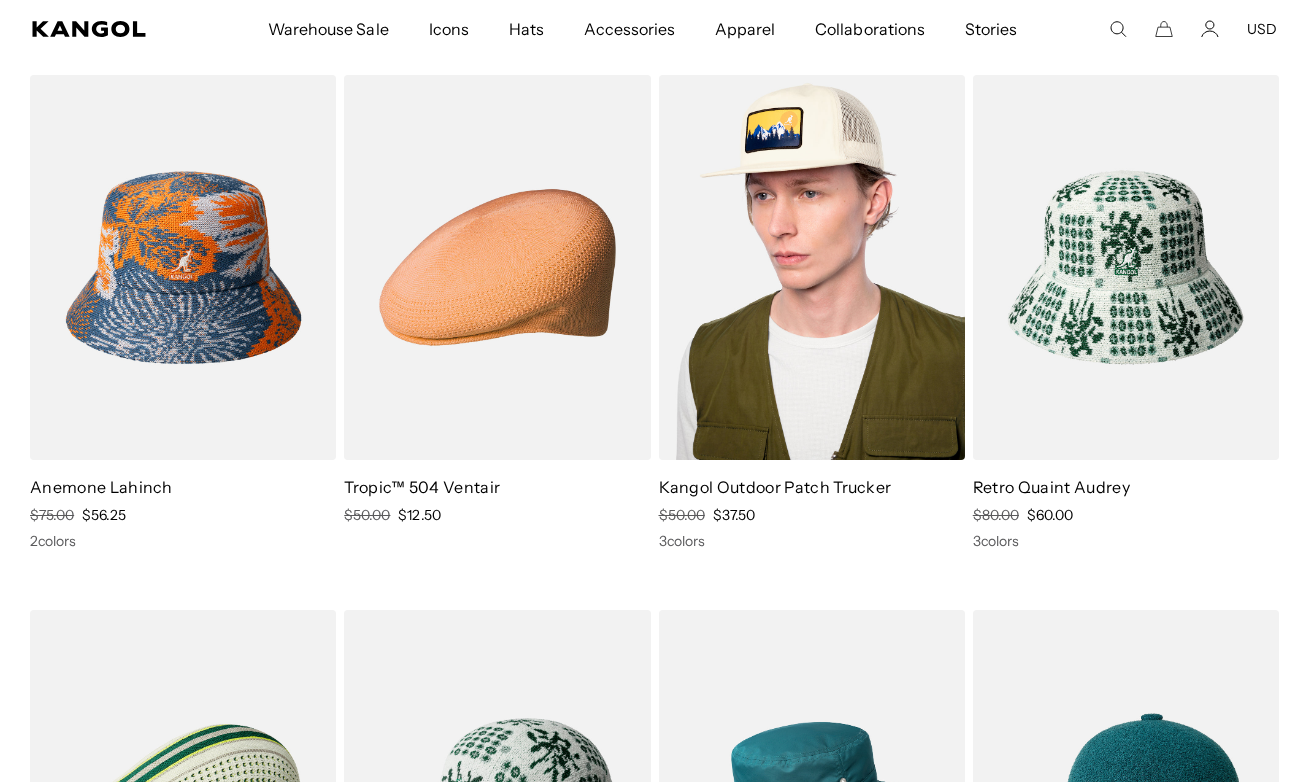click at bounding box center (812, 267) 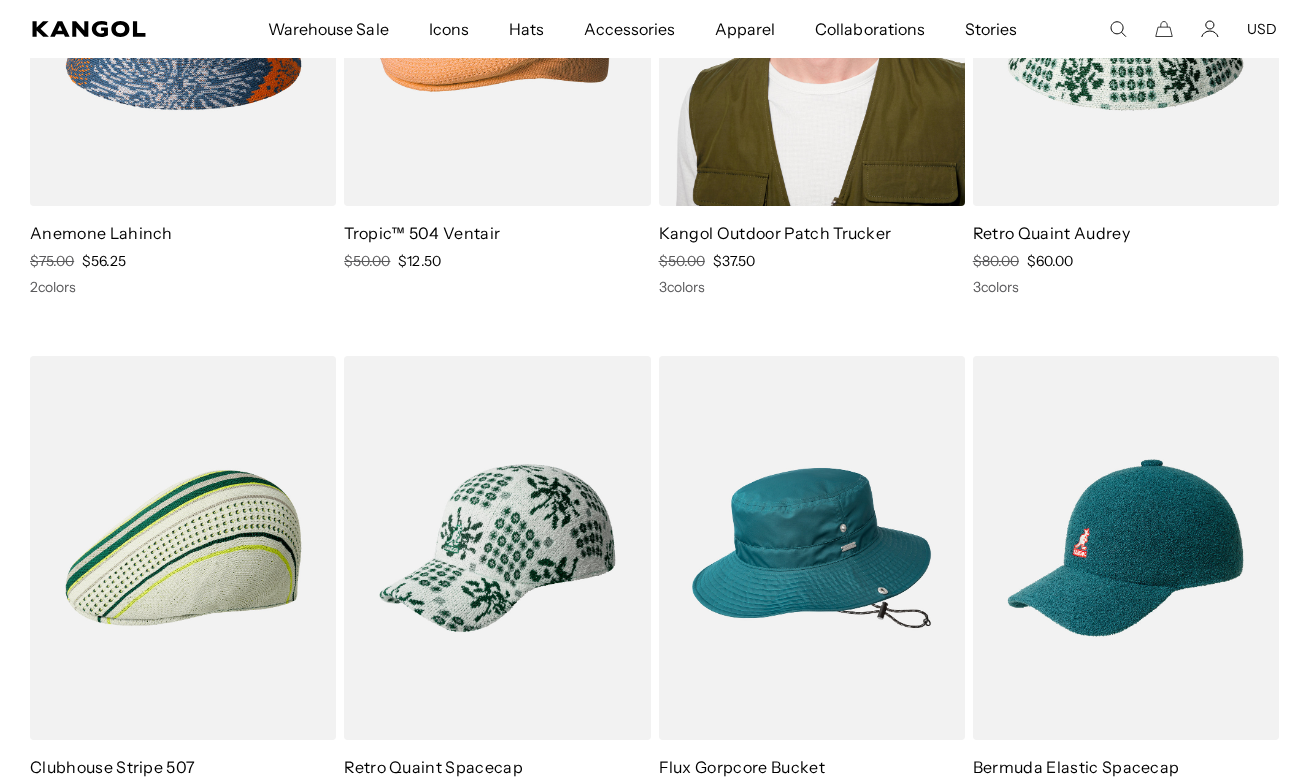 scroll, scrollTop: 0, scrollLeft: 0, axis: both 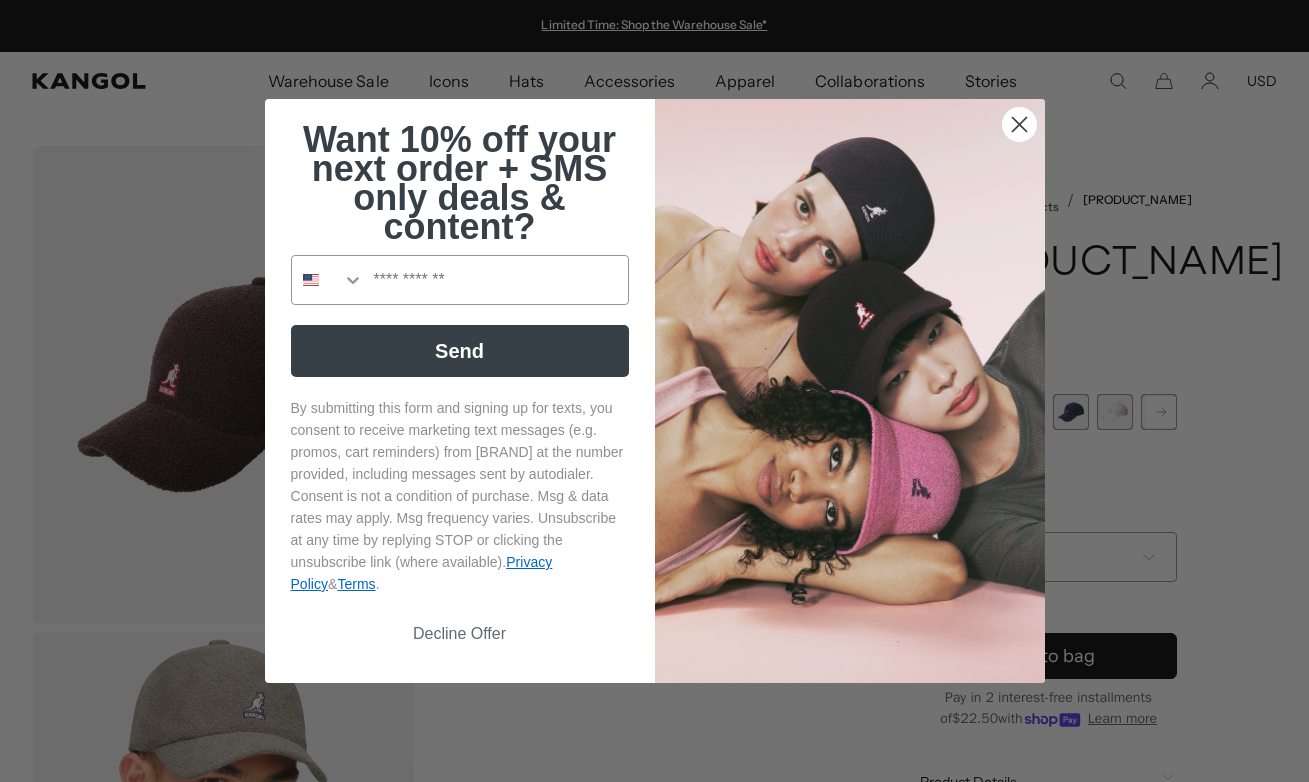 click at bounding box center [1018, 124] 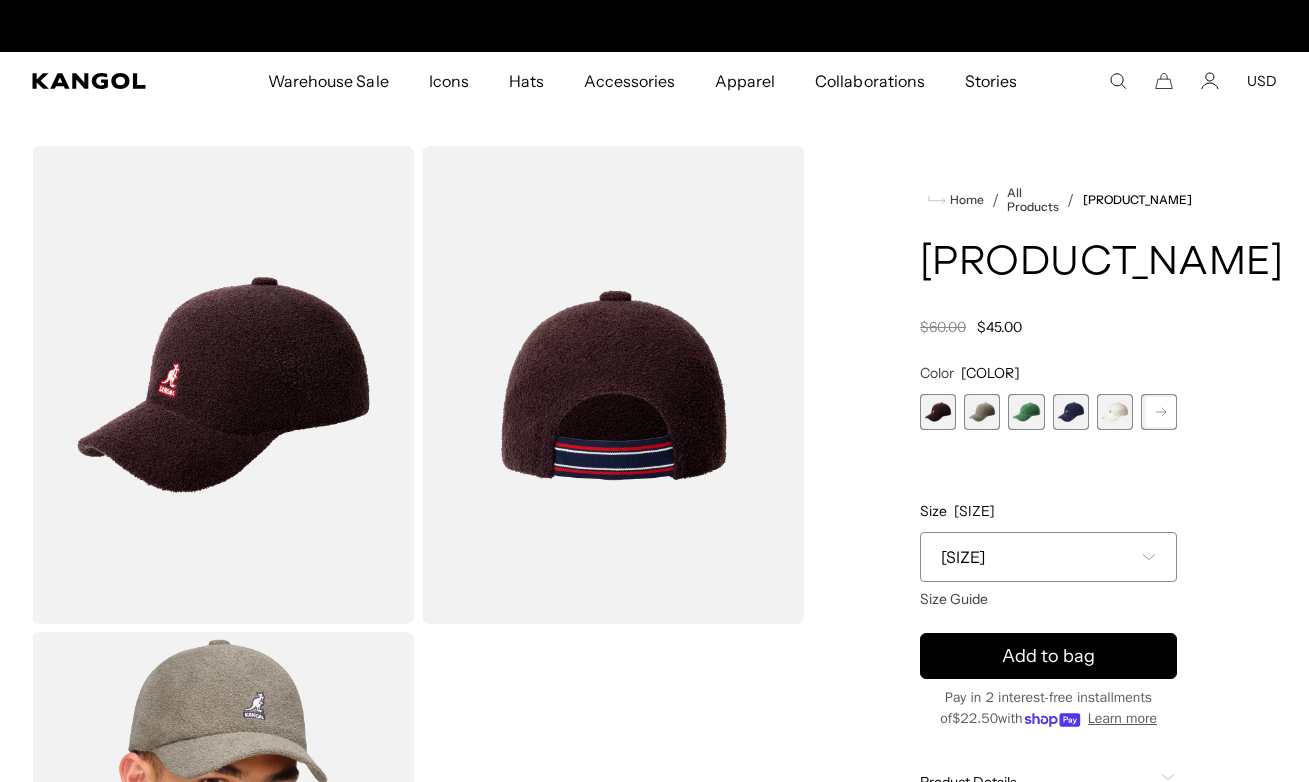 scroll, scrollTop: 0, scrollLeft: 412, axis: horizontal 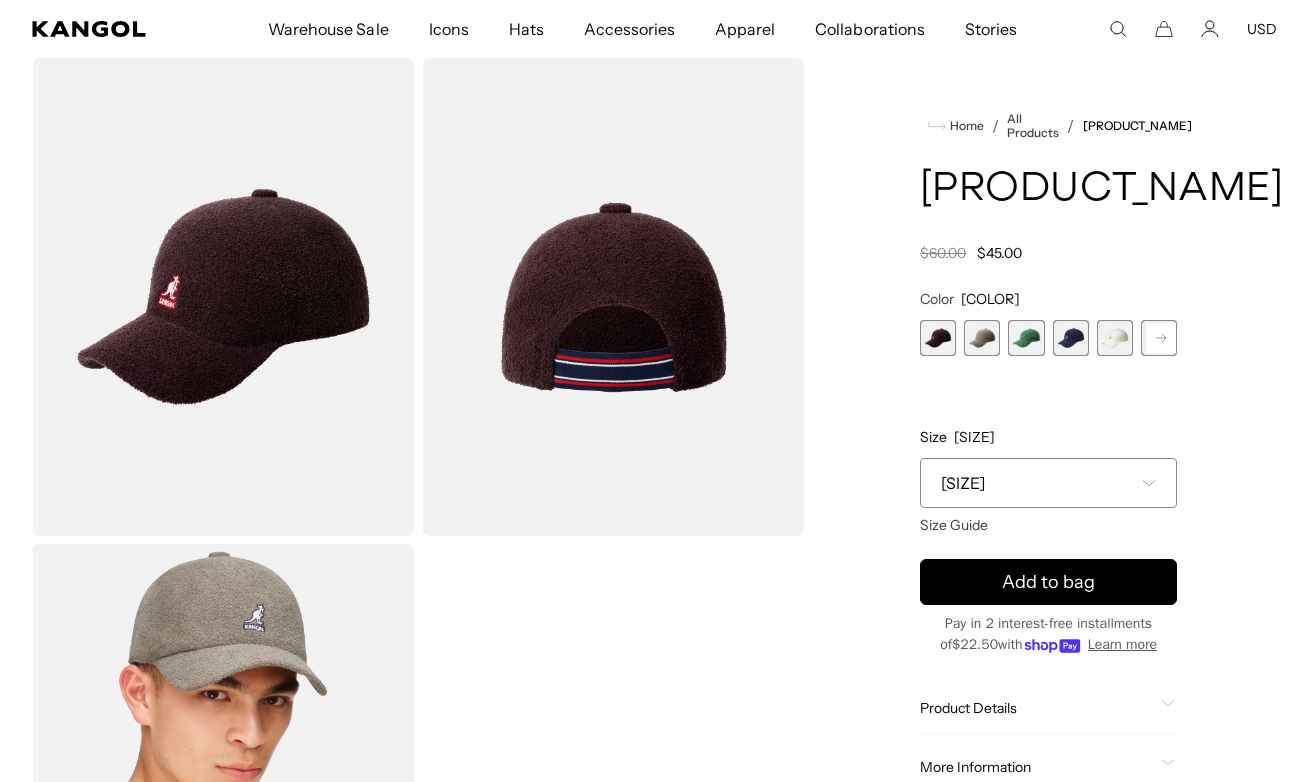click at bounding box center (938, 338) 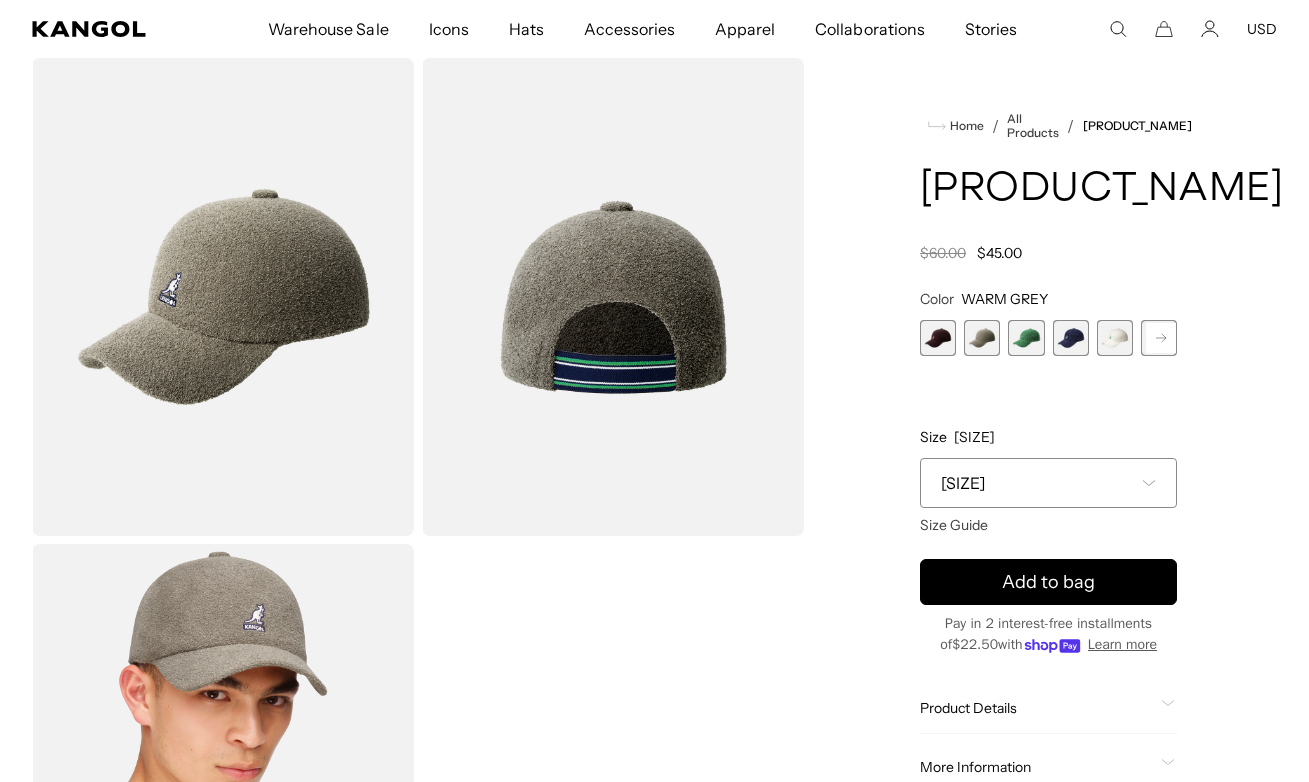 scroll, scrollTop: 0, scrollLeft: 412, axis: horizontal 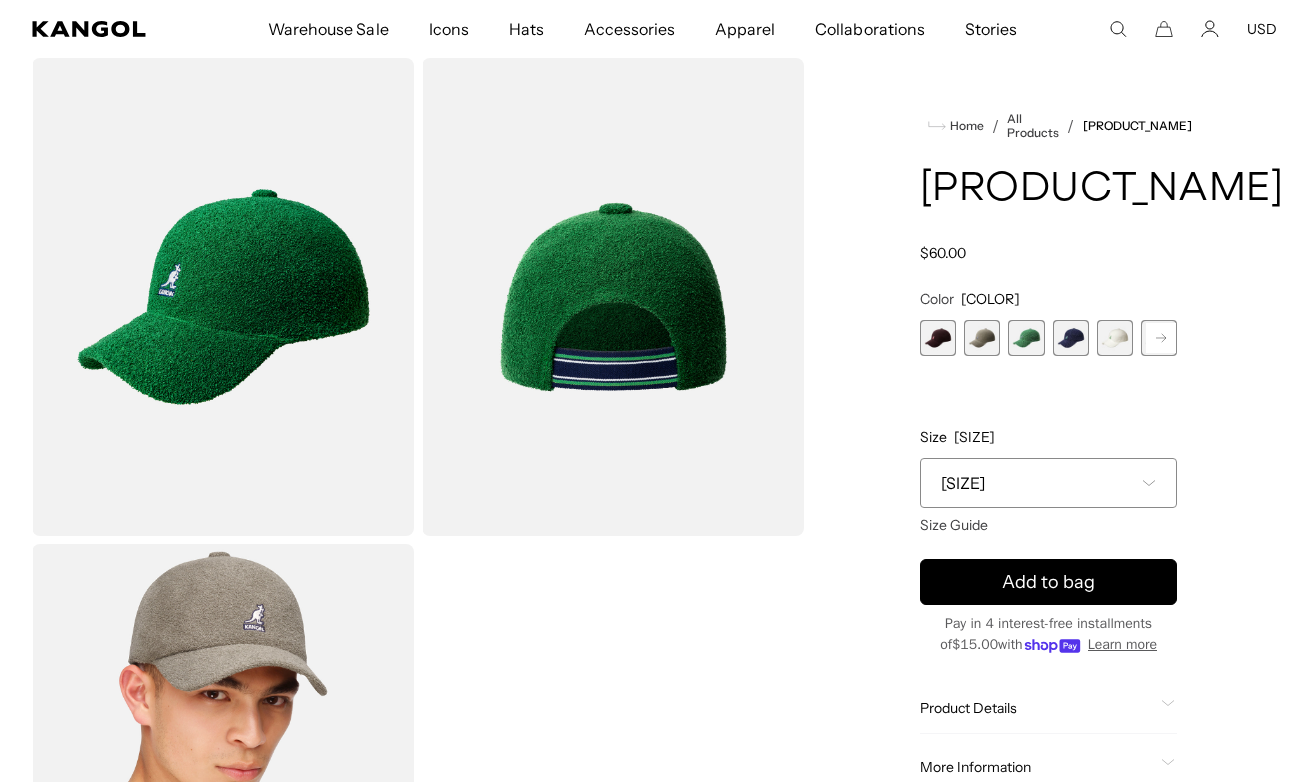 click at bounding box center (1071, 338) 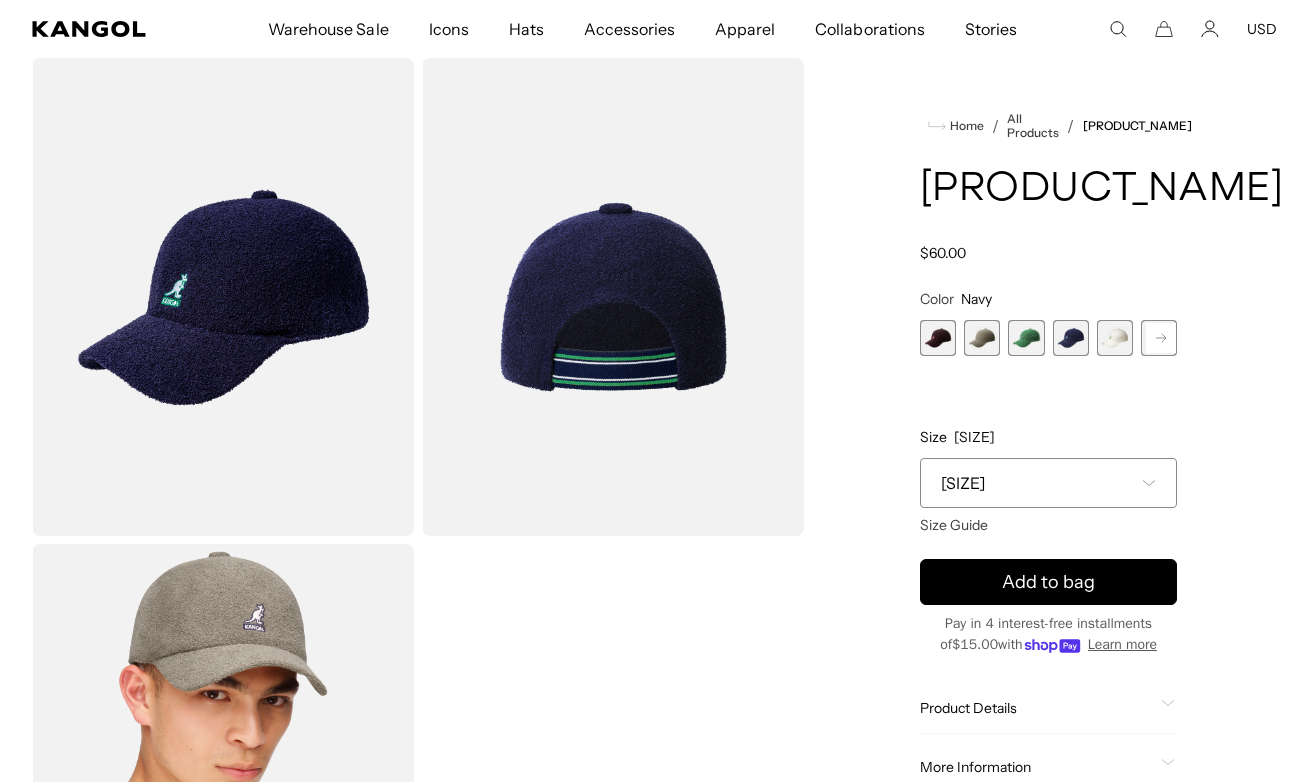 click at bounding box center [1115, 338] 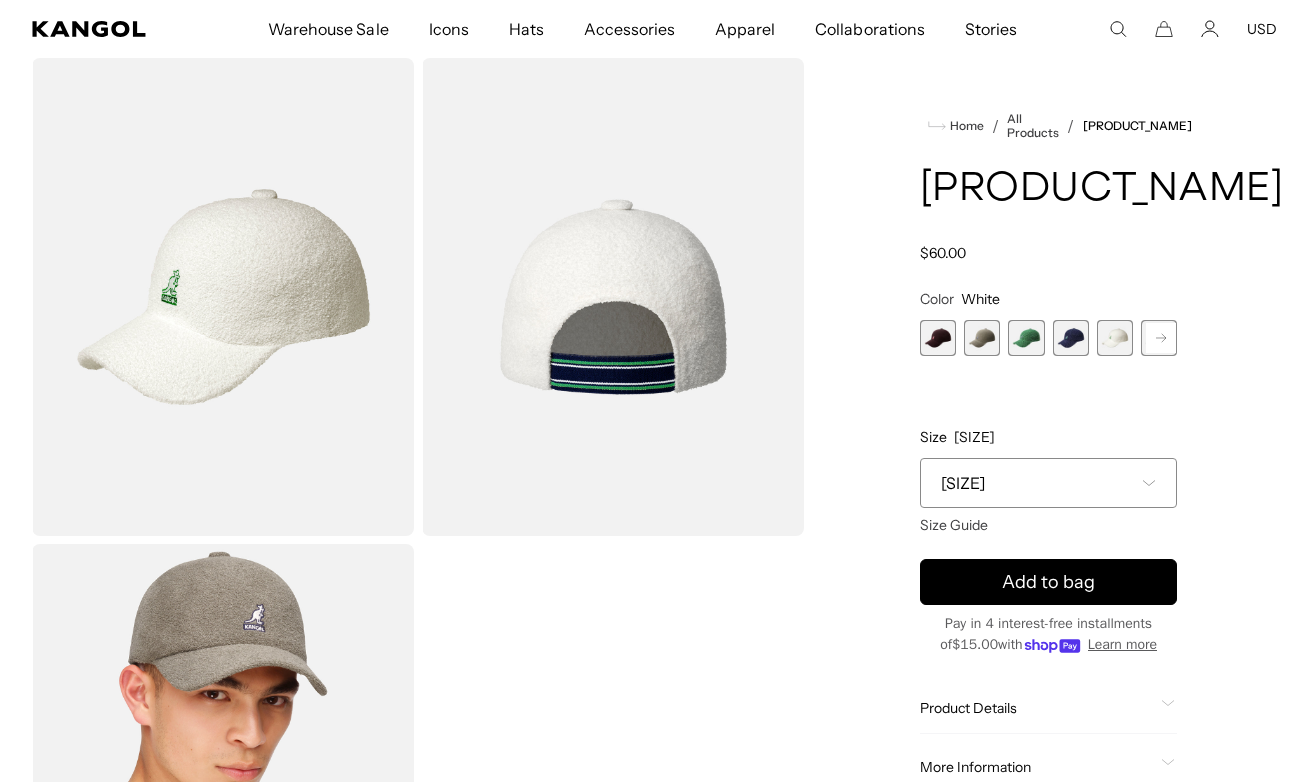 scroll, scrollTop: 0, scrollLeft: 412, axis: horizontal 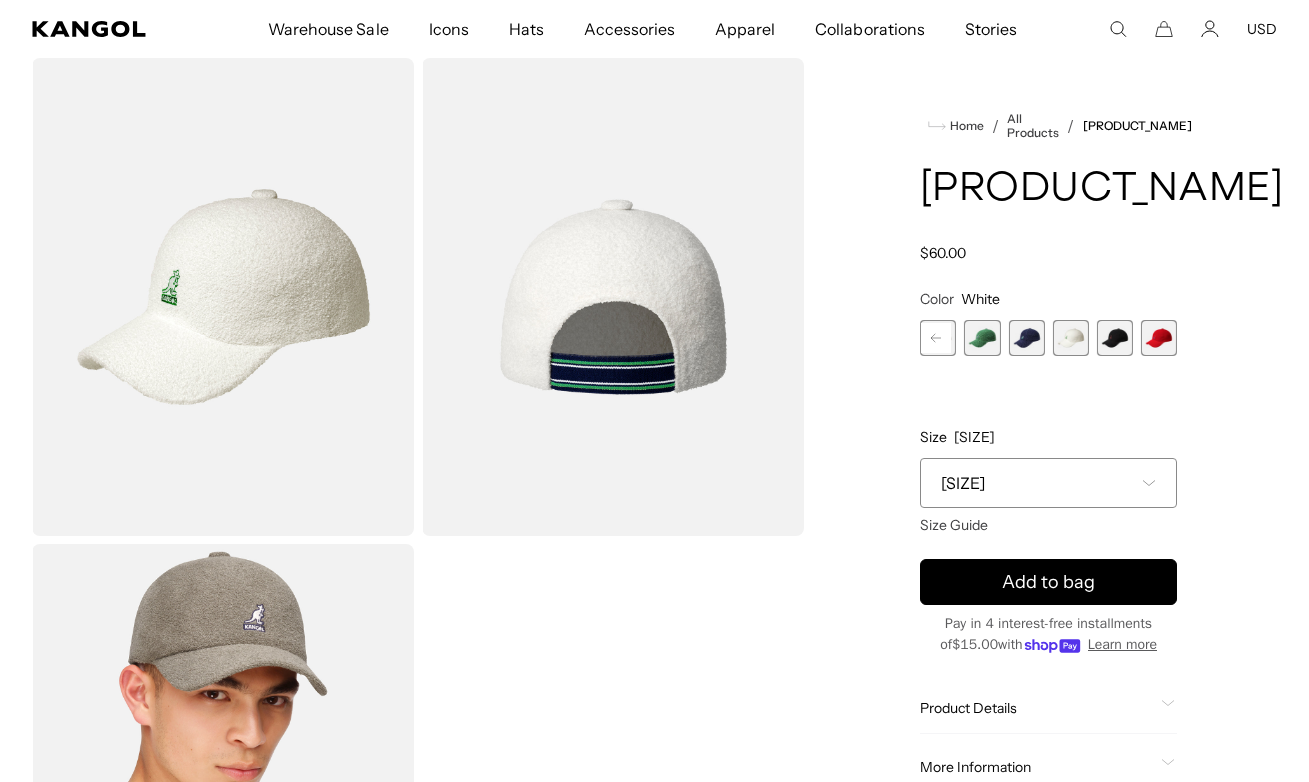 click at bounding box center (982, 338) 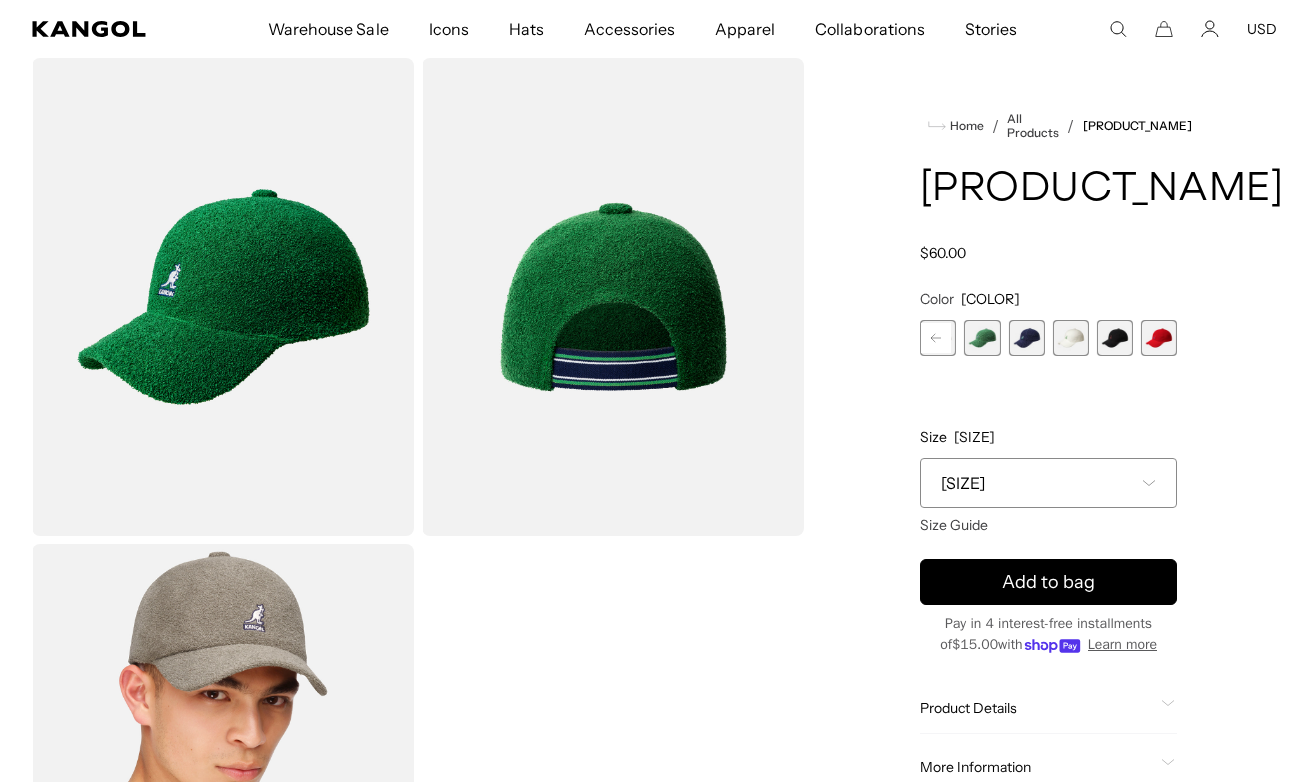 click at bounding box center [1026, 338] 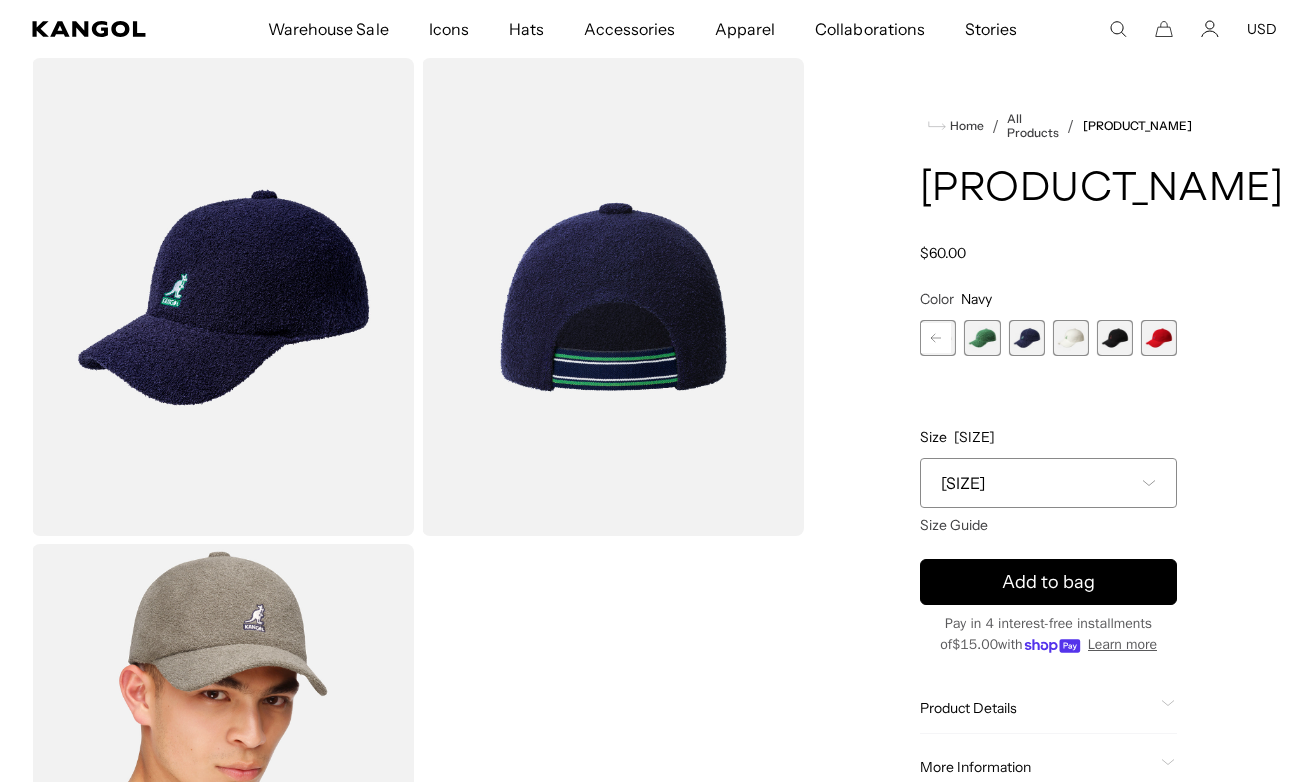 scroll, scrollTop: 0, scrollLeft: 412, axis: horizontal 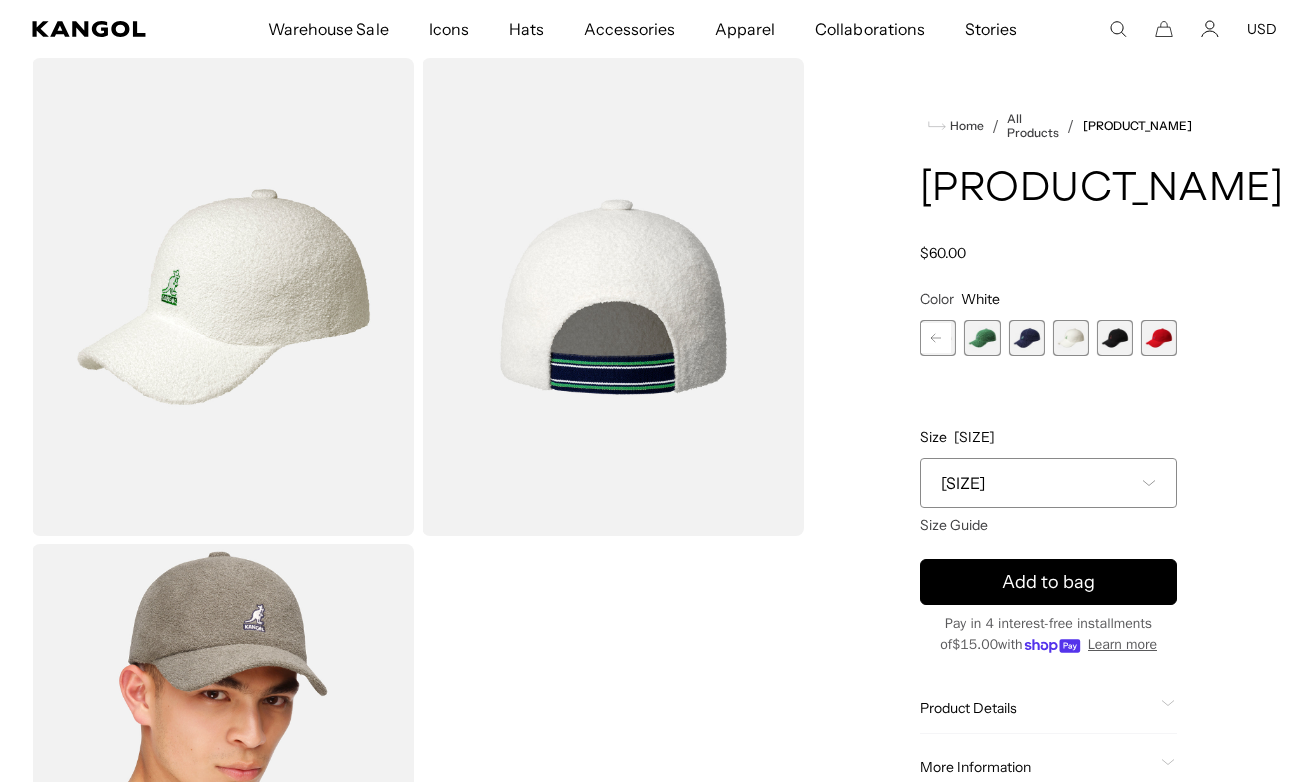 click at bounding box center (1115, 338) 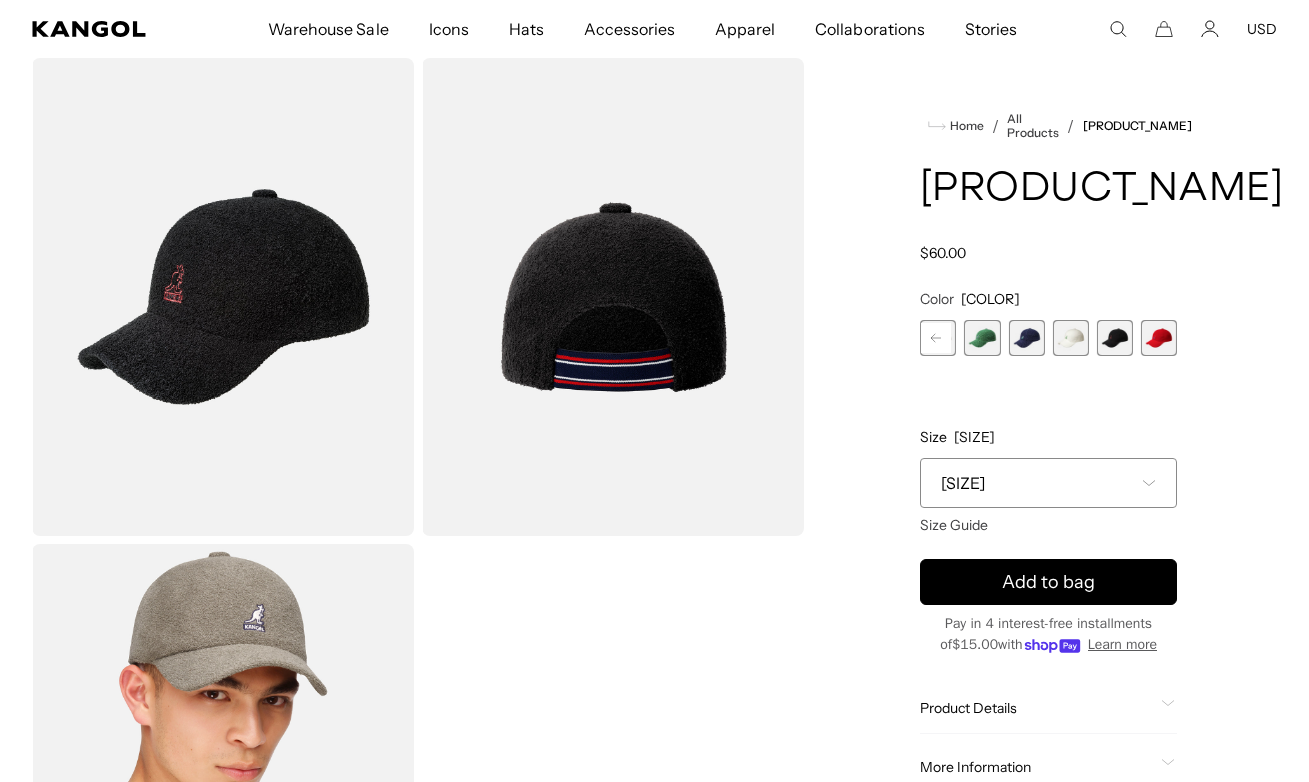scroll, scrollTop: 0, scrollLeft: 412, axis: horizontal 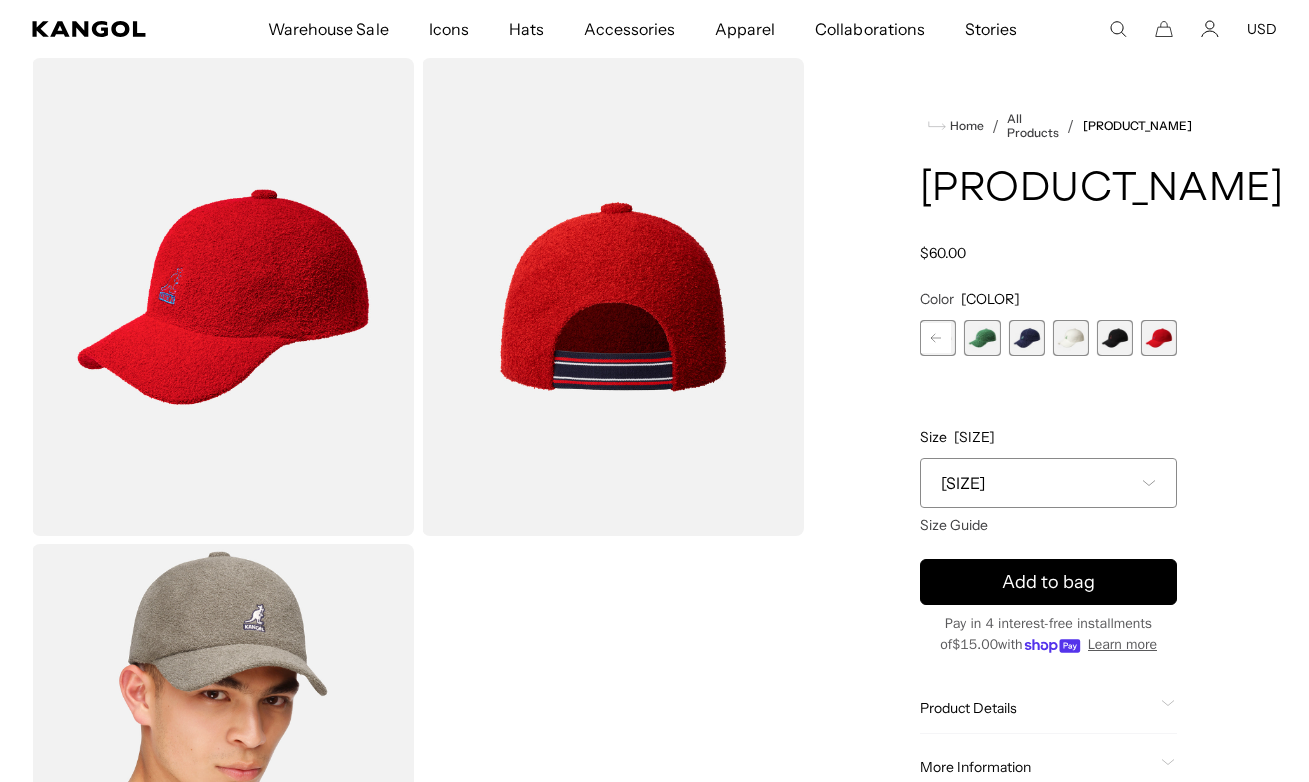 click at bounding box center (936, 338) 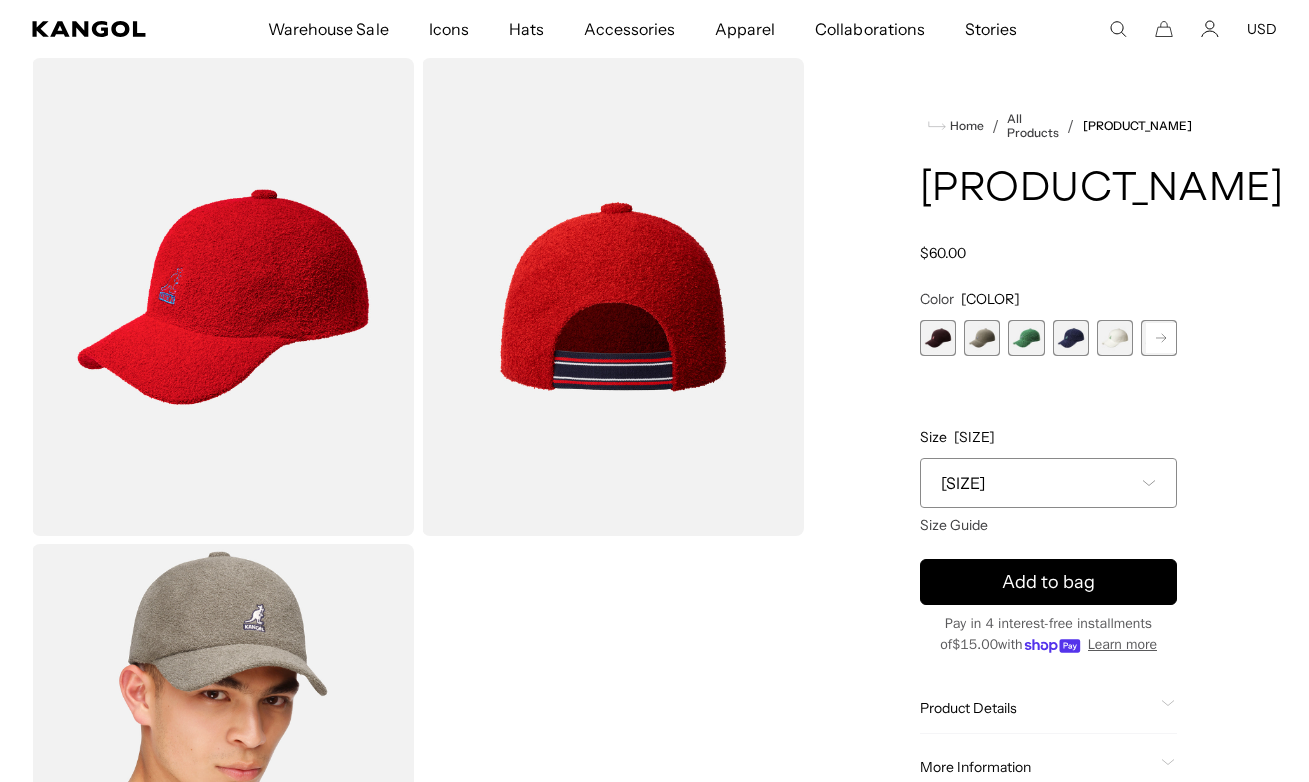 click at bounding box center [938, 338] 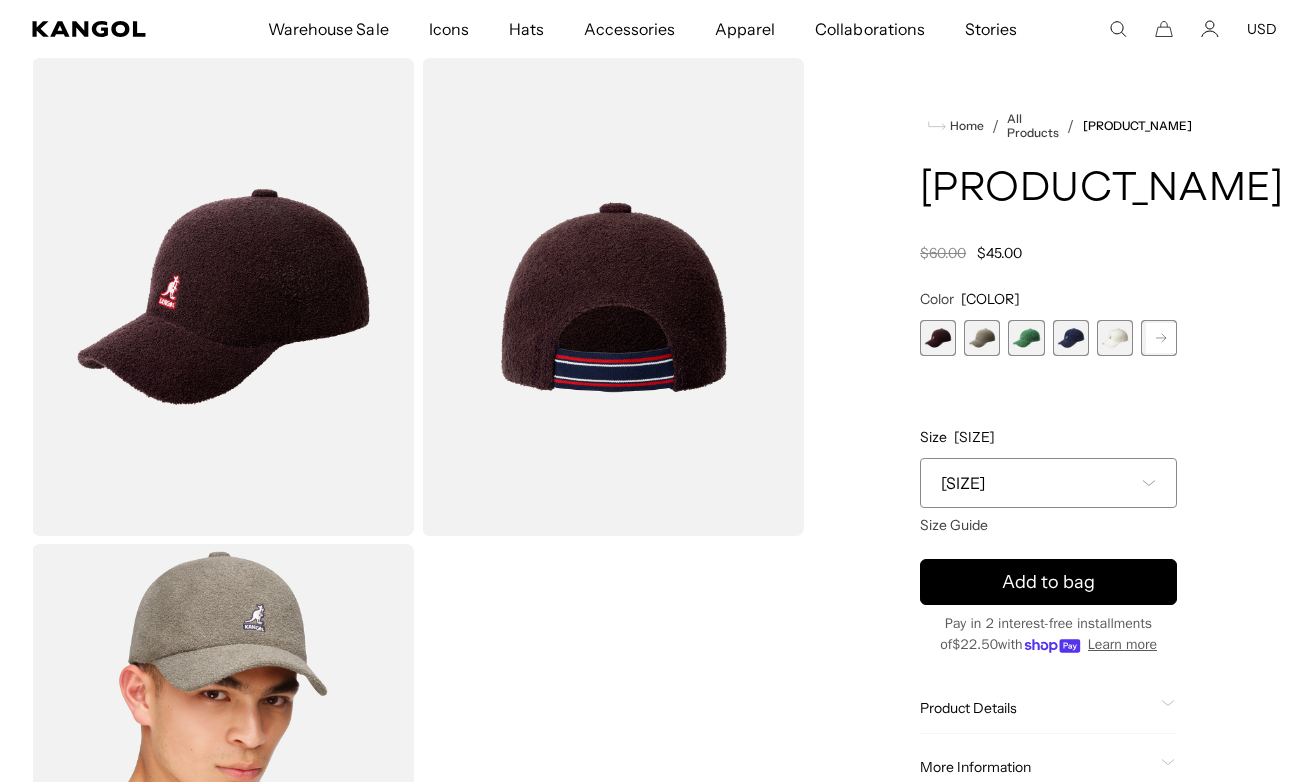 scroll, scrollTop: 0, scrollLeft: 412, axis: horizontal 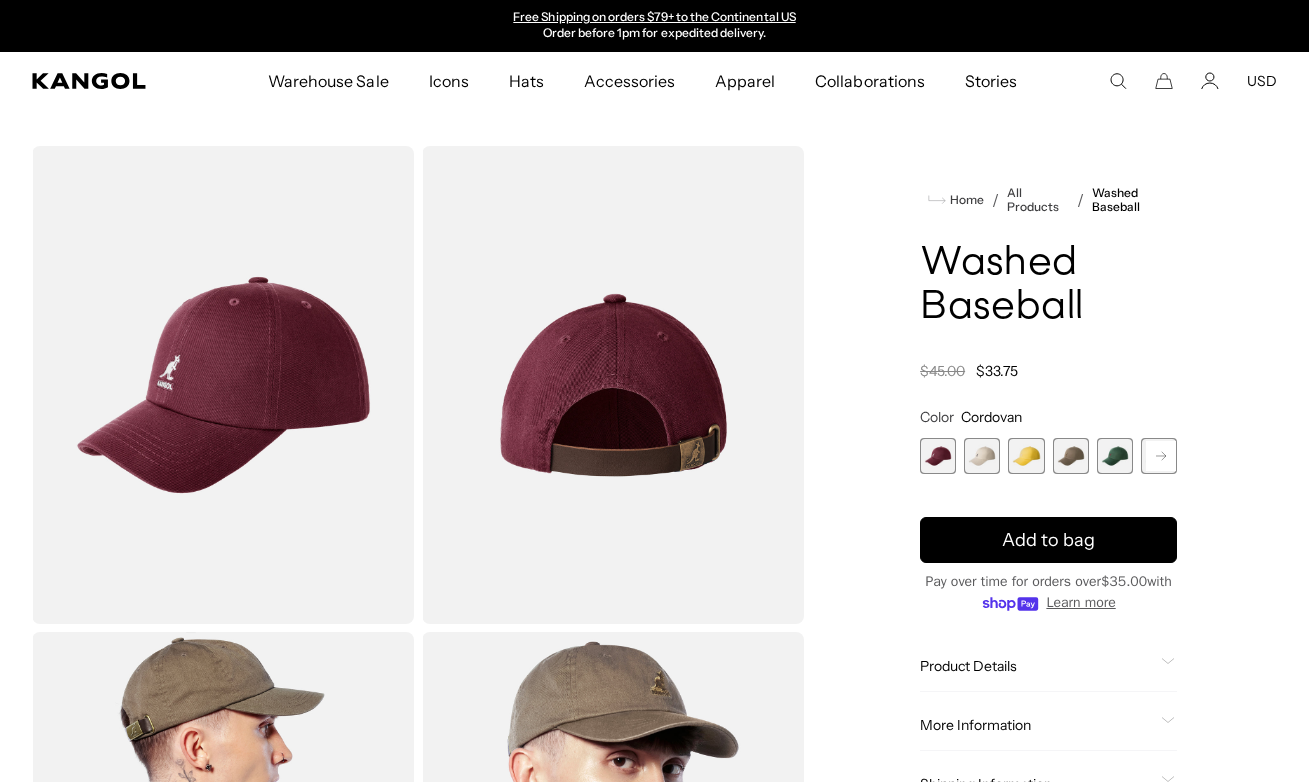 click at bounding box center (1161, 456) 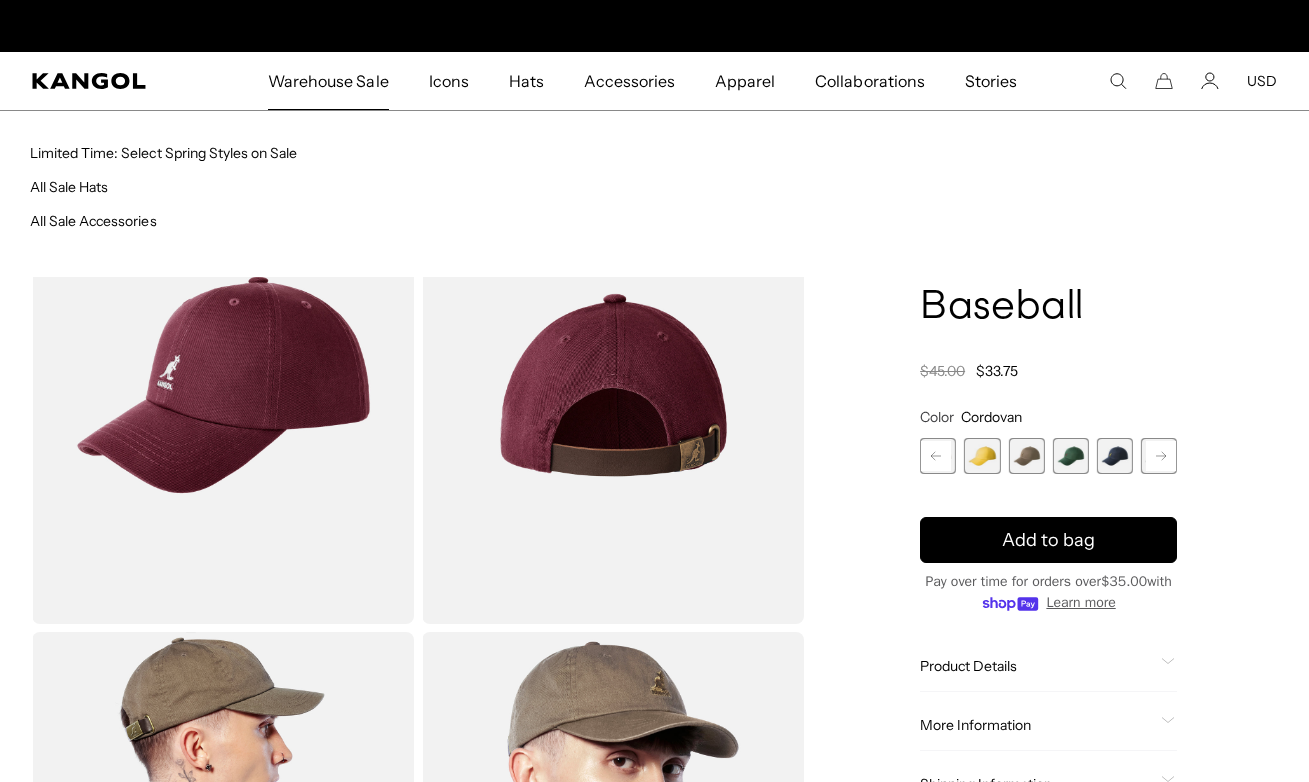 scroll, scrollTop: 0, scrollLeft: 0, axis: both 